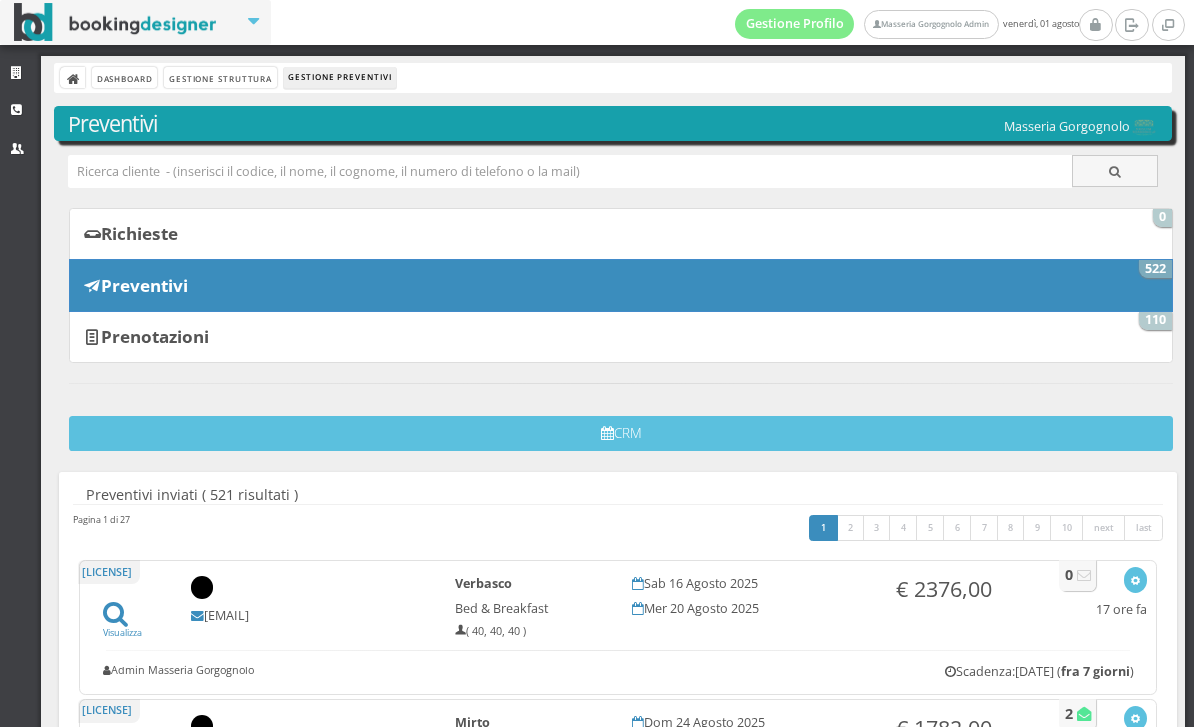 scroll, scrollTop: 0, scrollLeft: 0, axis: both 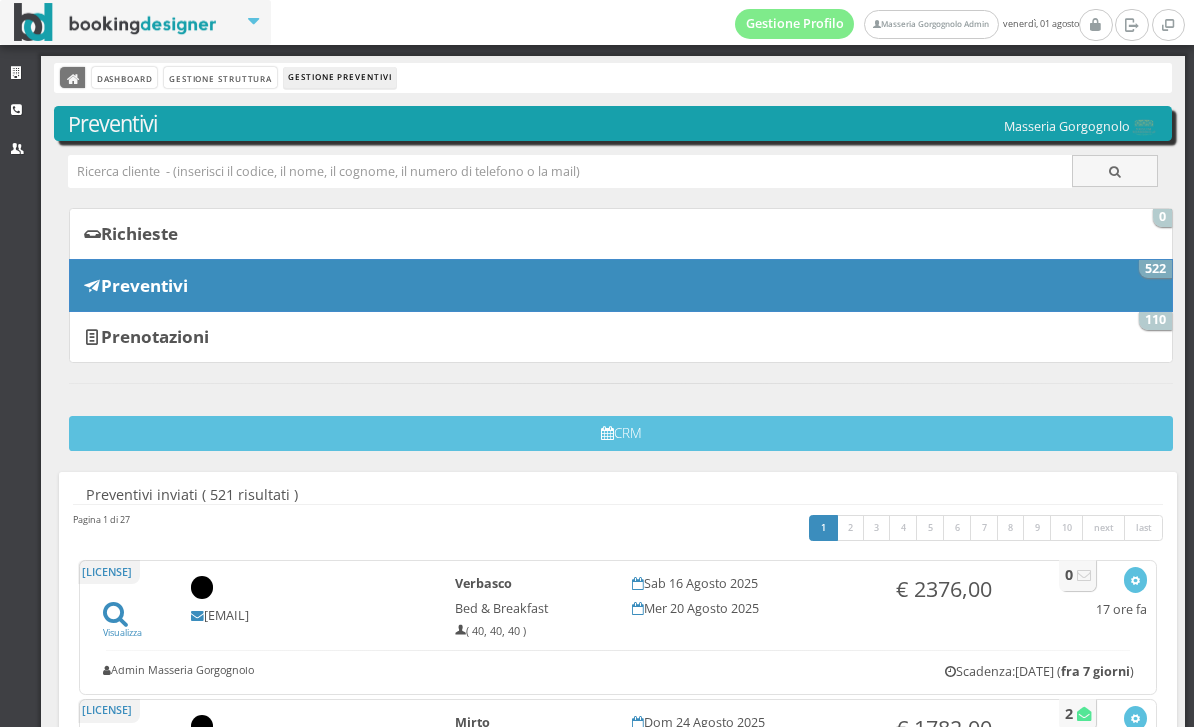 click at bounding box center [74, 80] 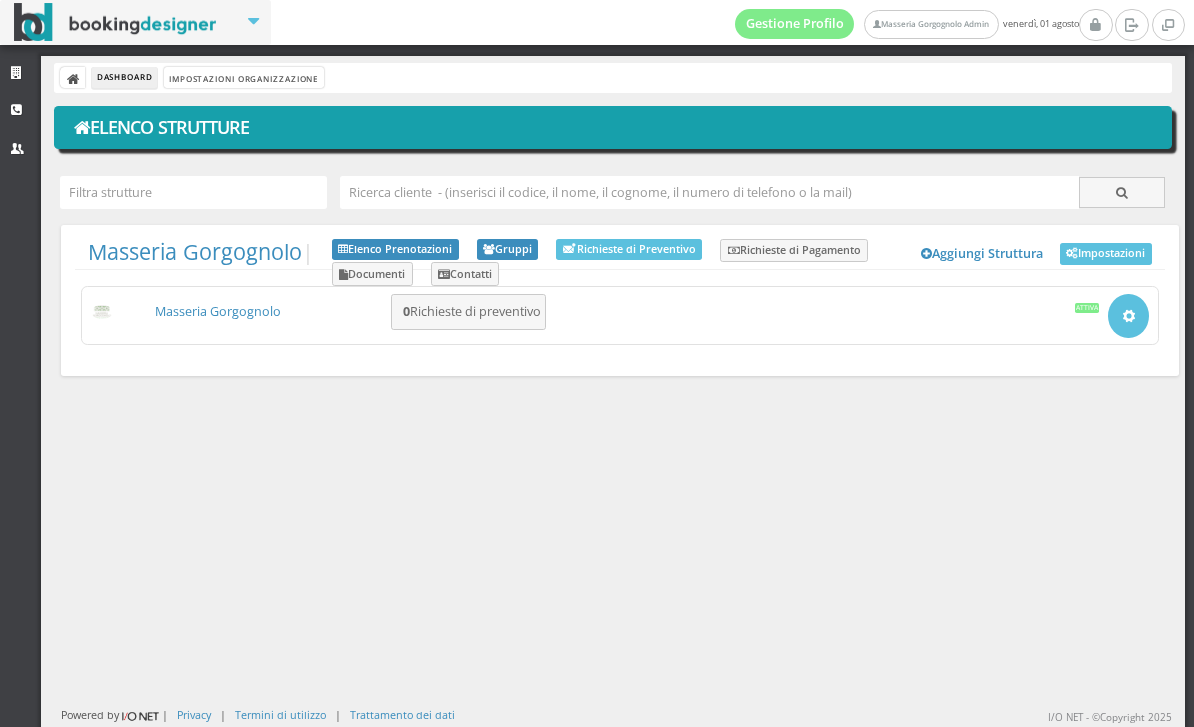 scroll, scrollTop: 0, scrollLeft: 0, axis: both 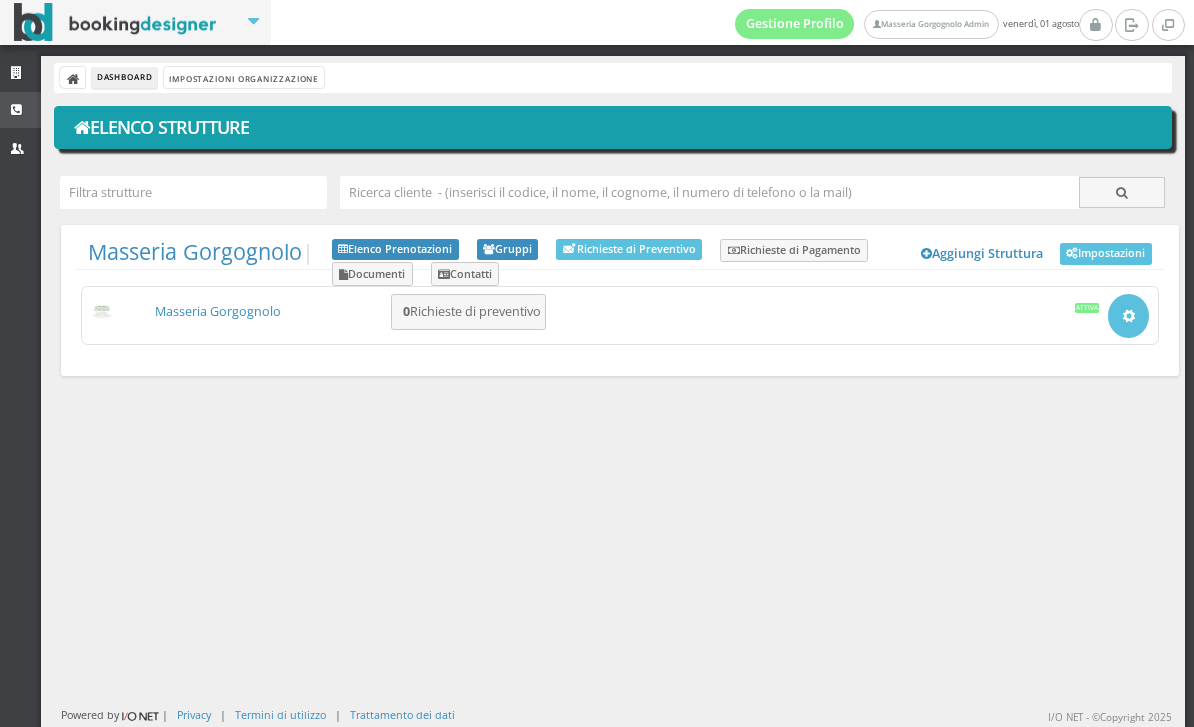 click at bounding box center (19, 110) 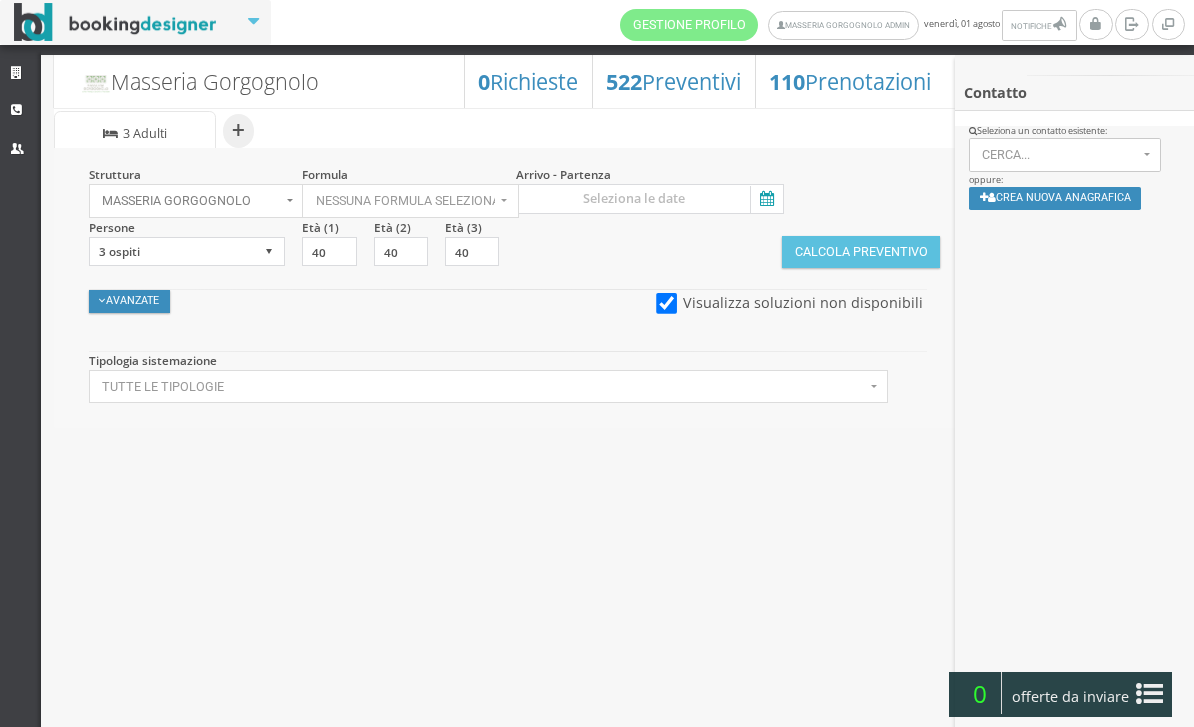select 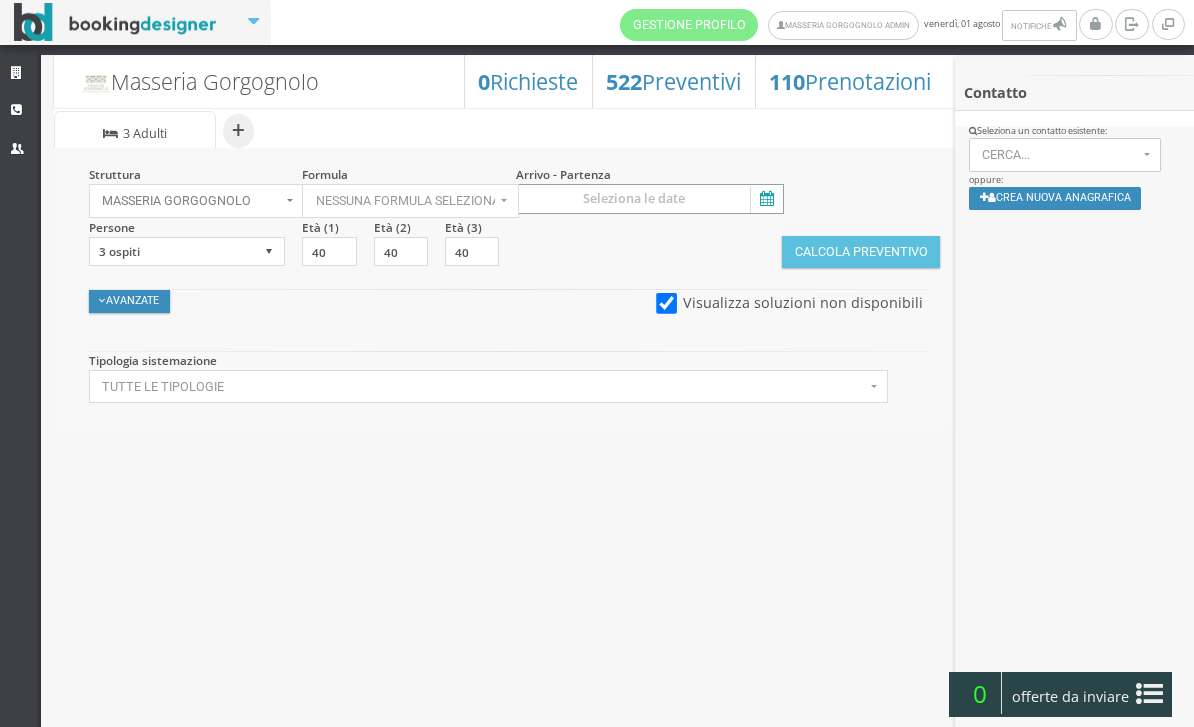 click at bounding box center (650, 199) 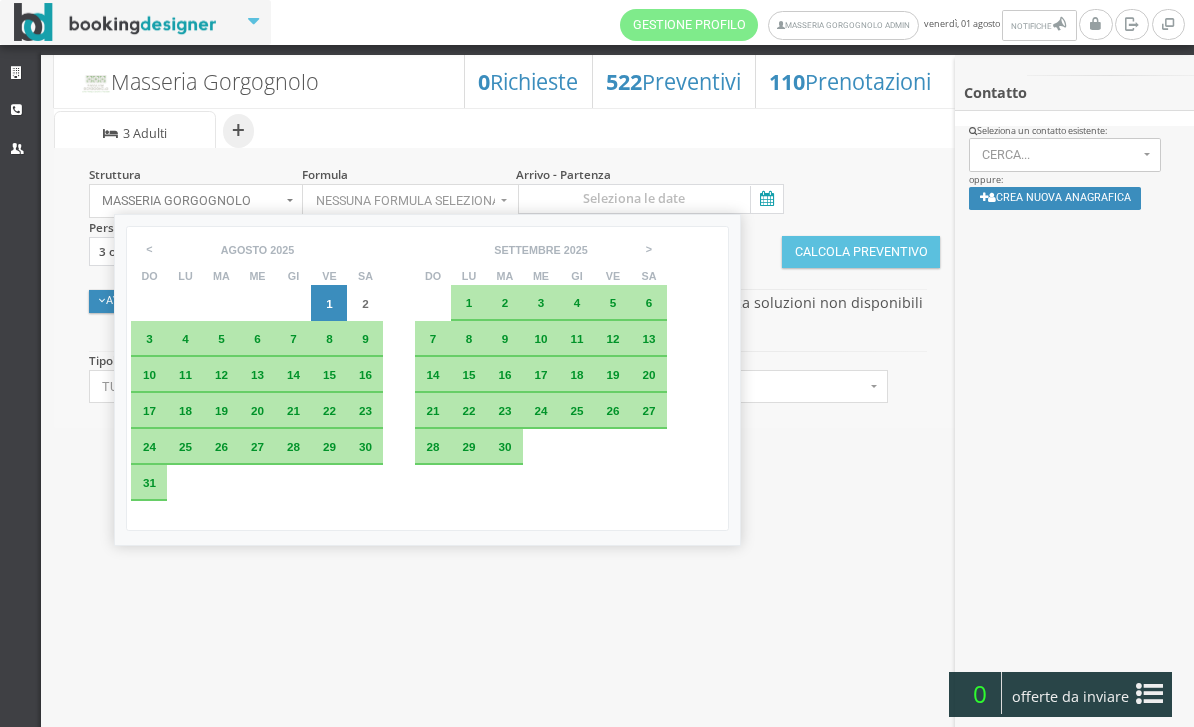 click on "16" at bounding box center (365, 375) 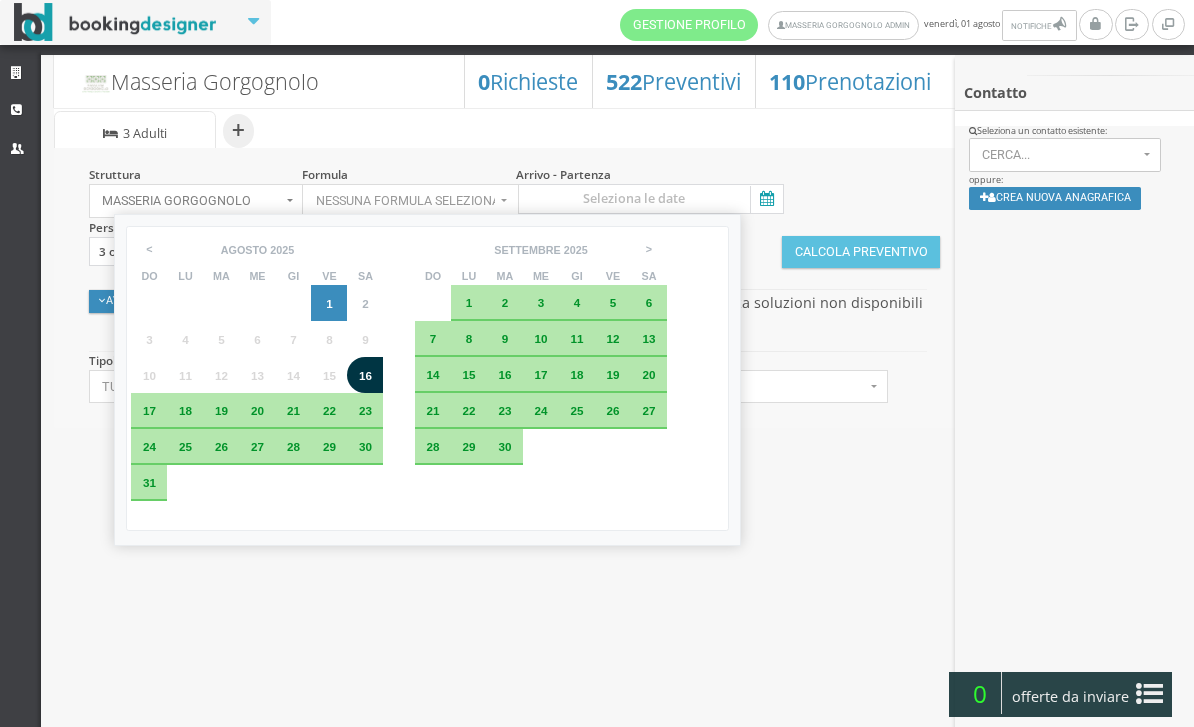click on "18" at bounding box center (185, 411) 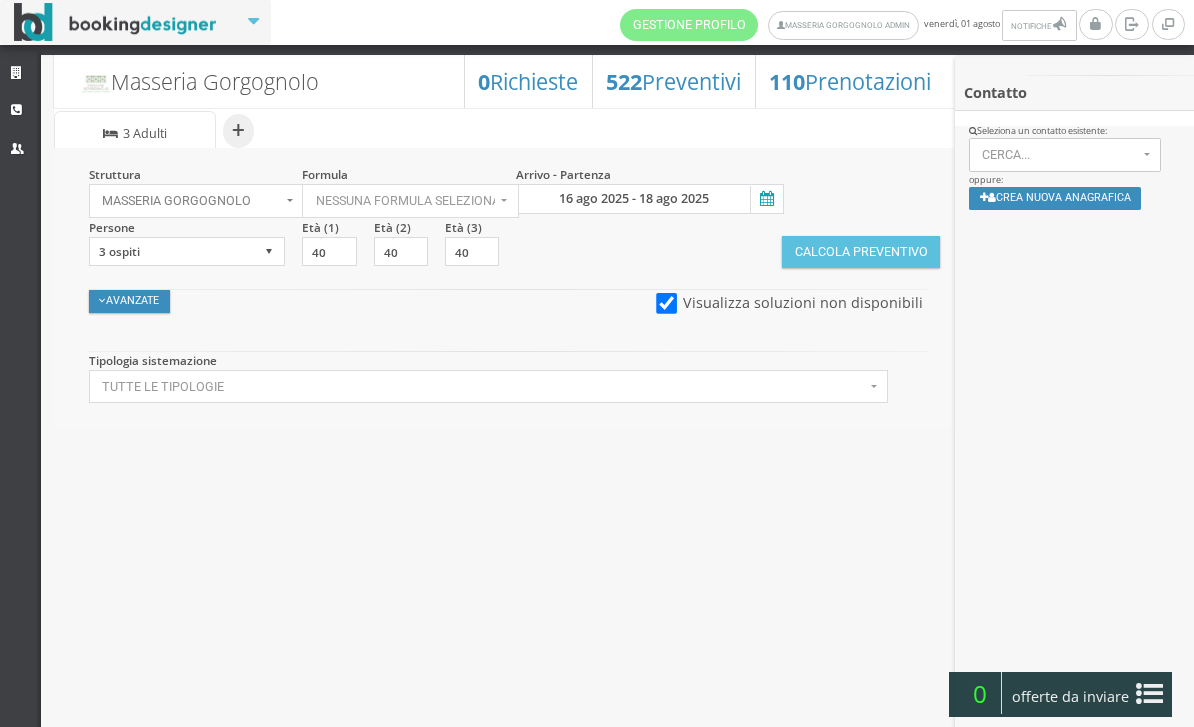 click at bounding box center [666, 303] 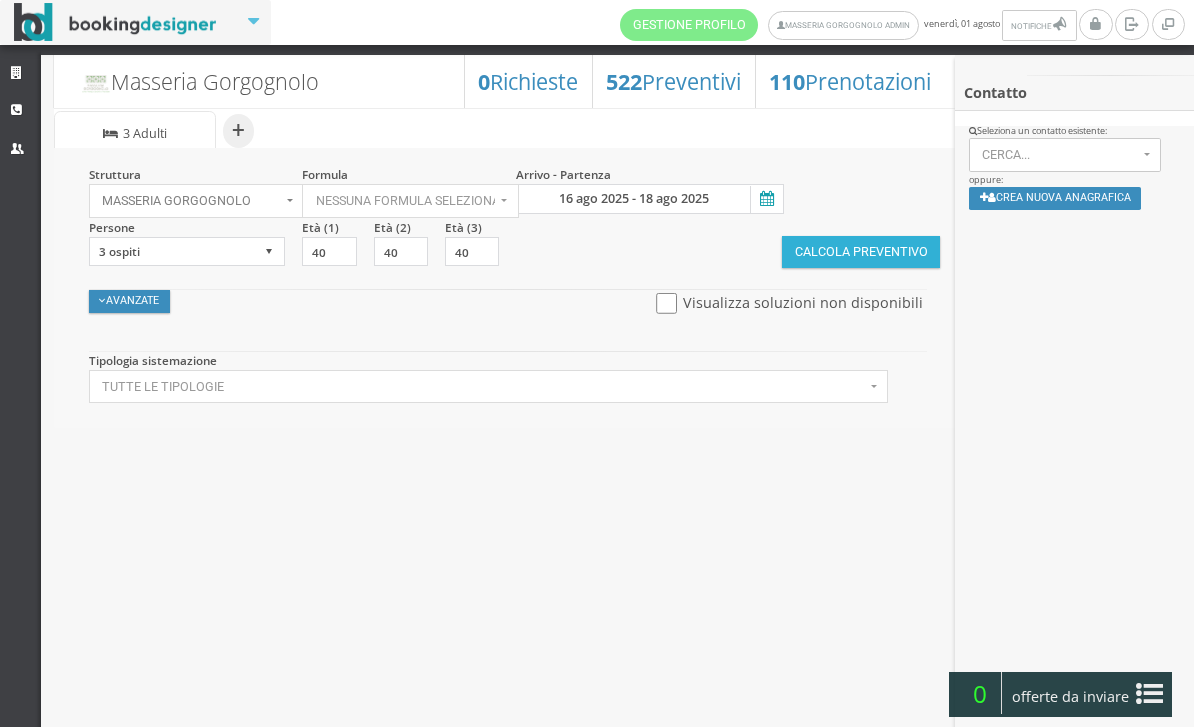 click on "Calcola Preventivo" at bounding box center (861, 252) 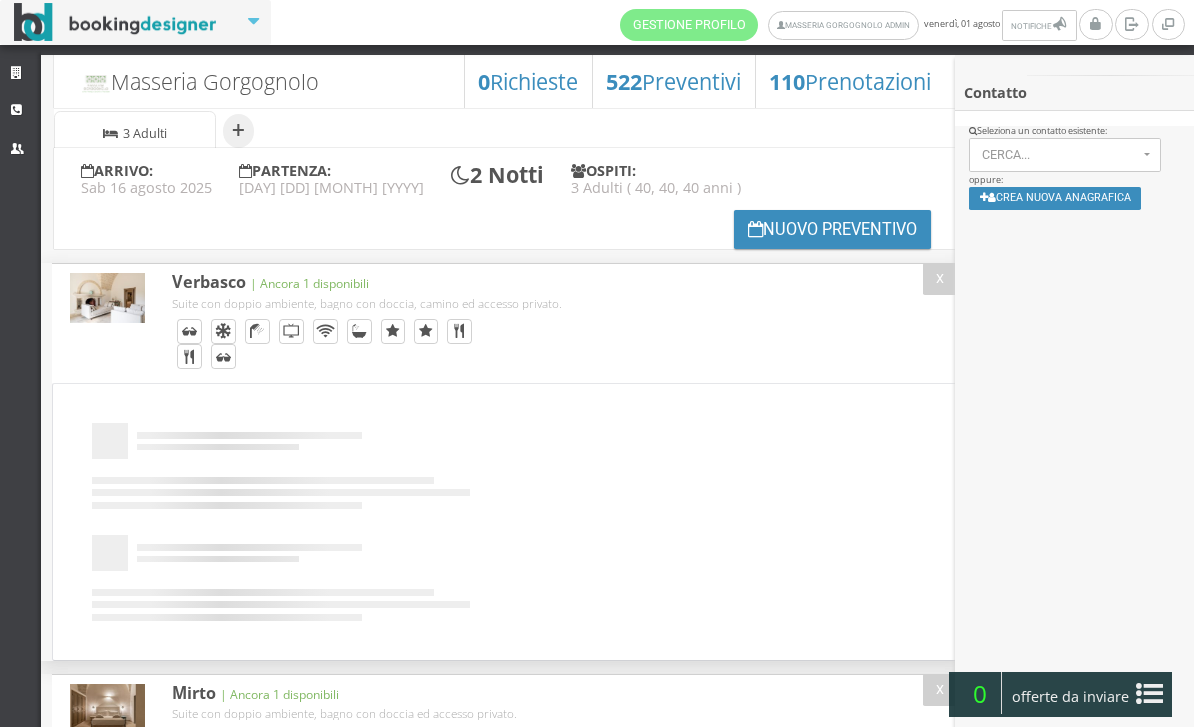 scroll, scrollTop: 0, scrollLeft: 0, axis: both 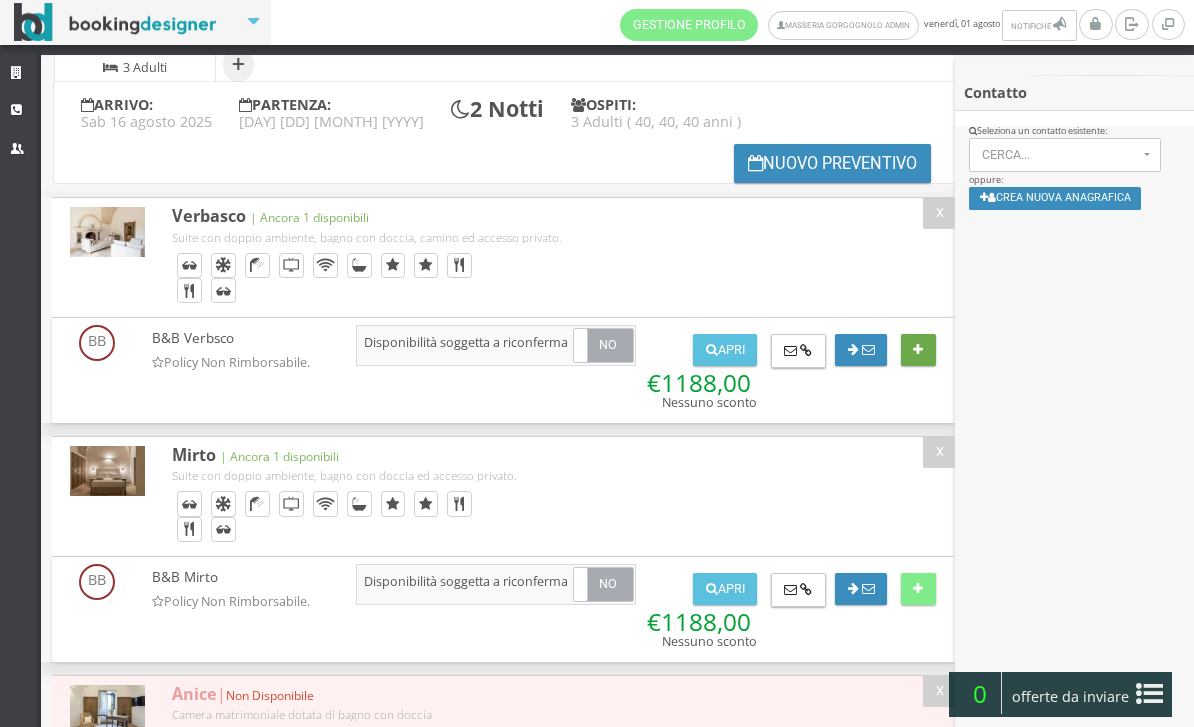 click at bounding box center [918, 350] 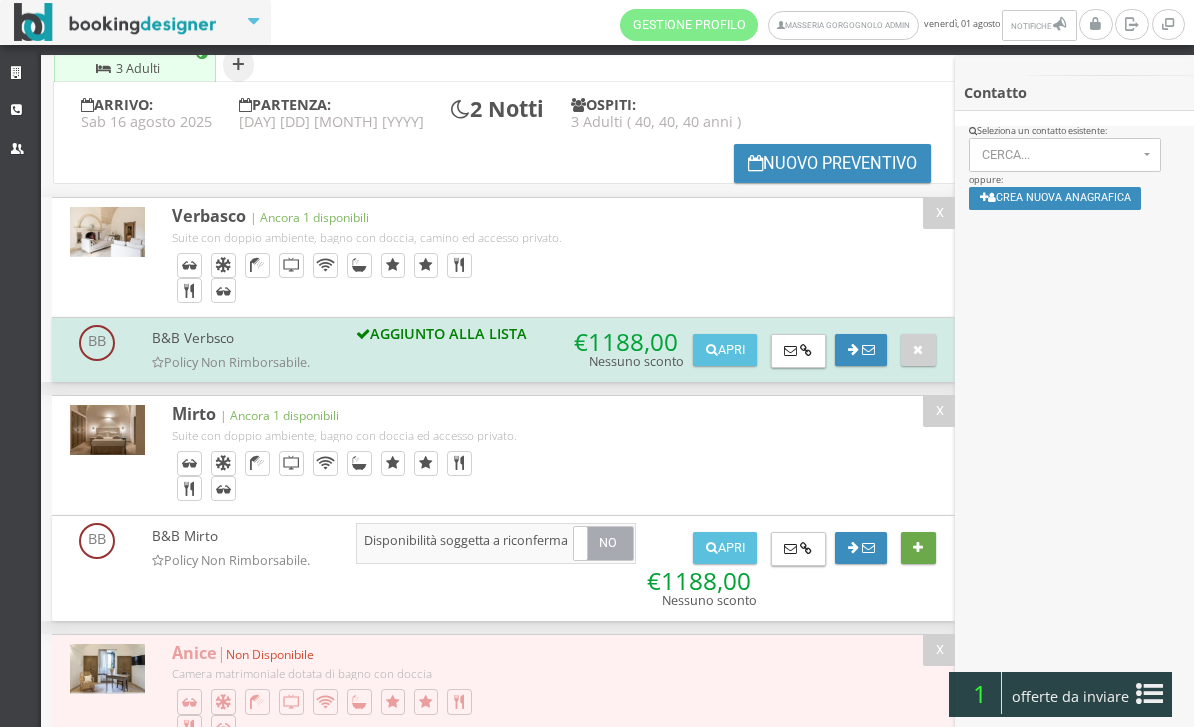 click at bounding box center (918, 548) 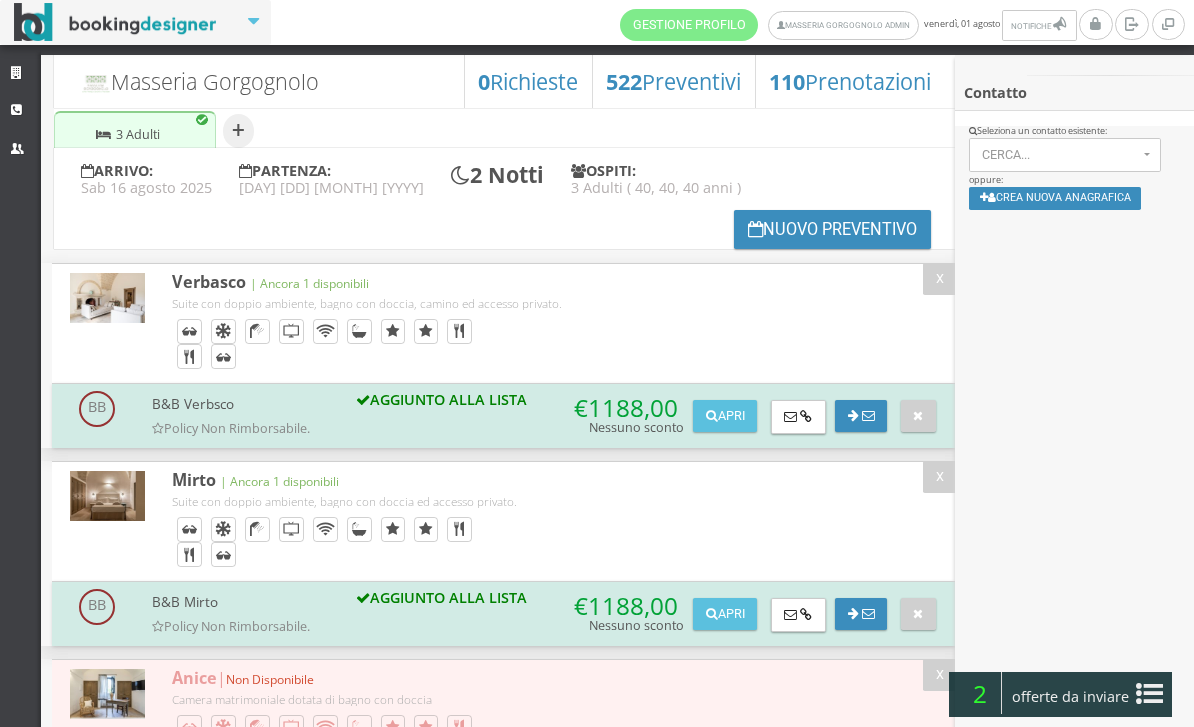 scroll, scrollTop: 0, scrollLeft: 0, axis: both 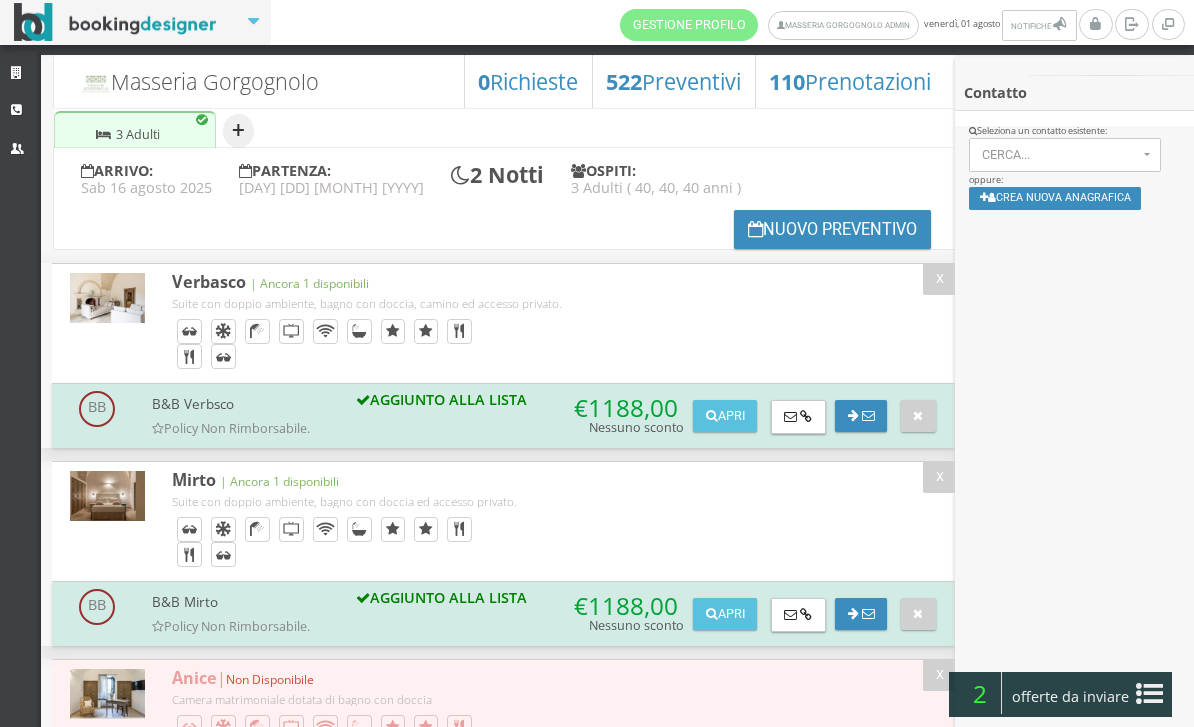 click on "+" at bounding box center (238, 131) 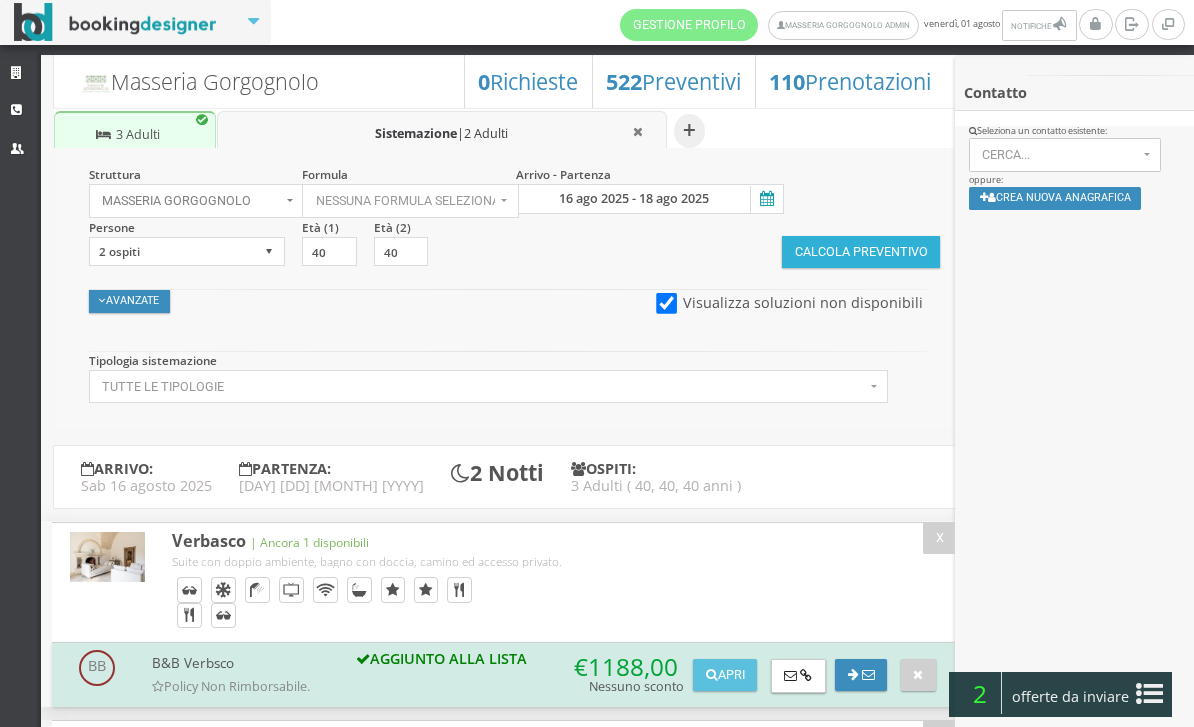 click on "Calcola Preventivo" at bounding box center (861, 252) 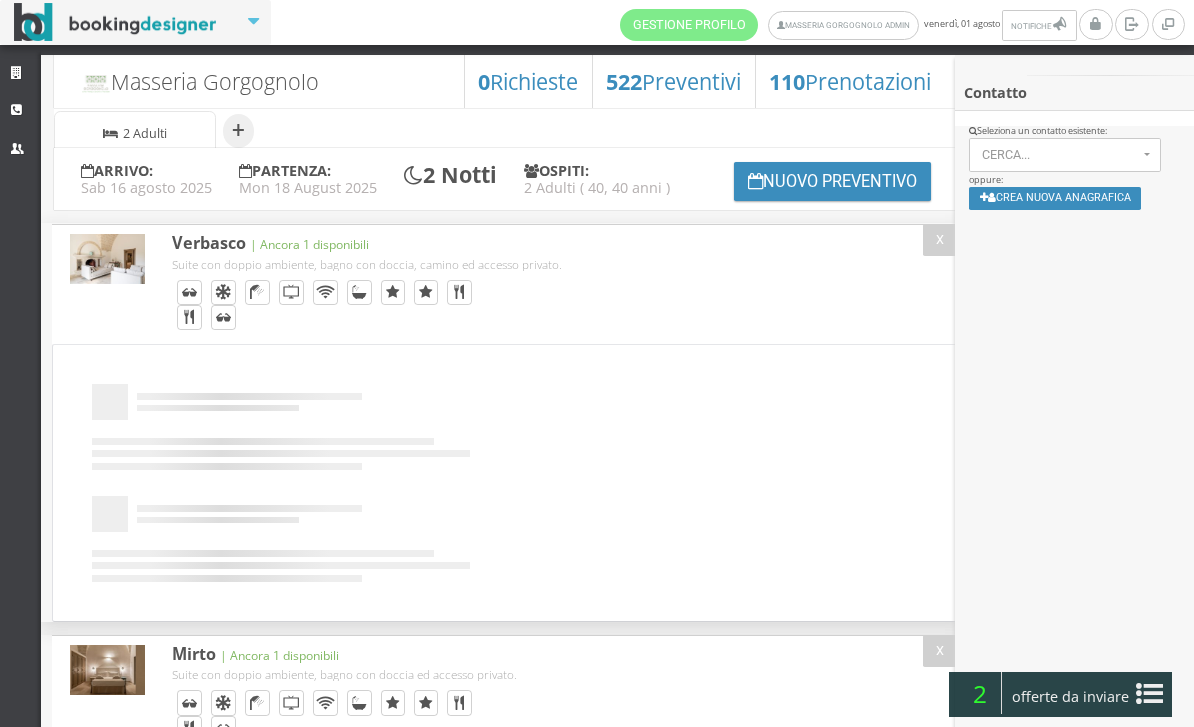 select 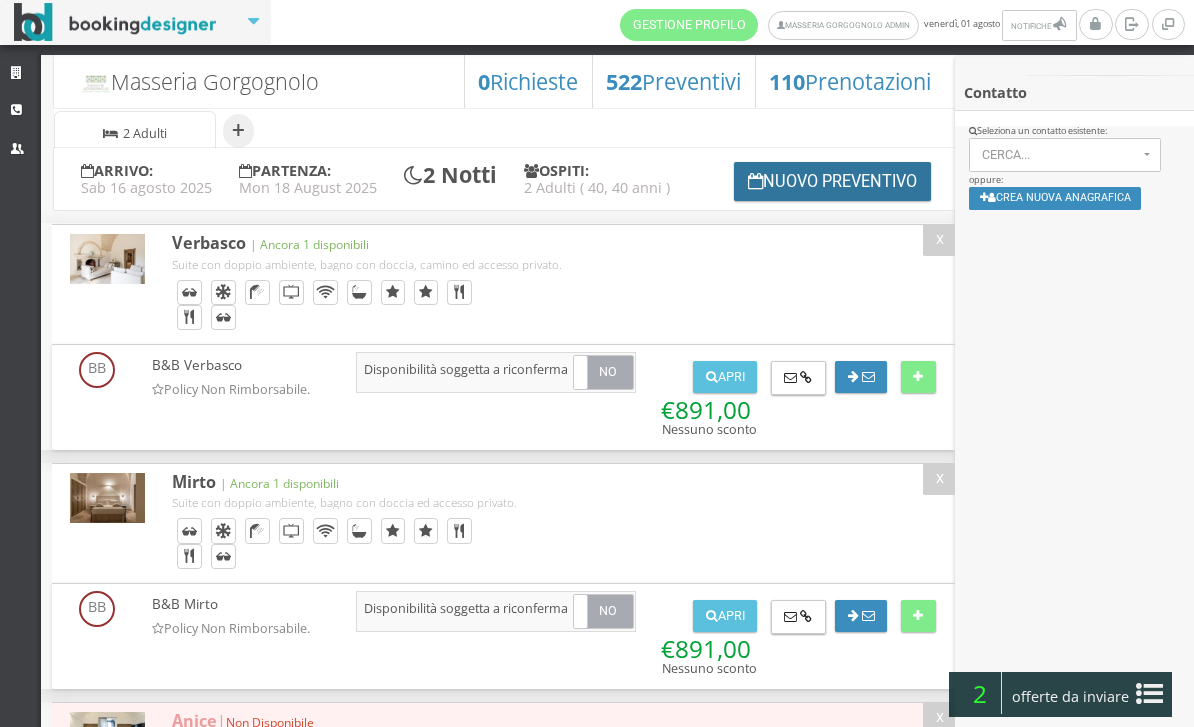 click on "Nuovo Preventivo" at bounding box center [833, 181] 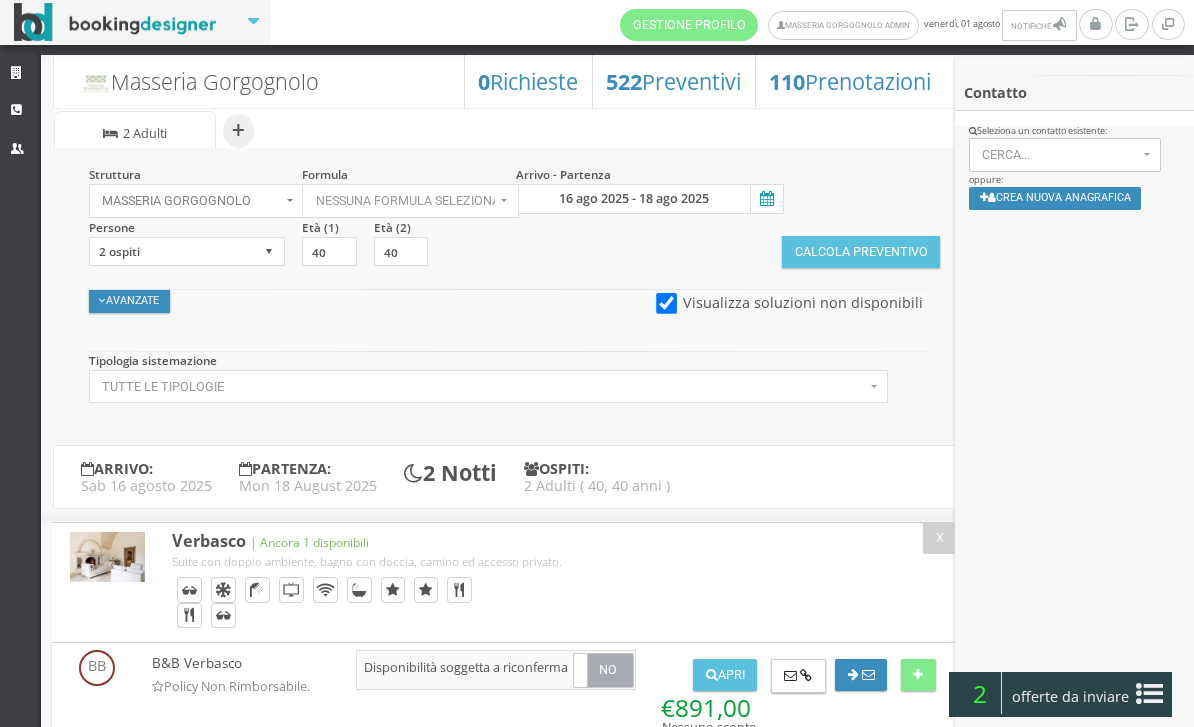click at bounding box center [666, 303] 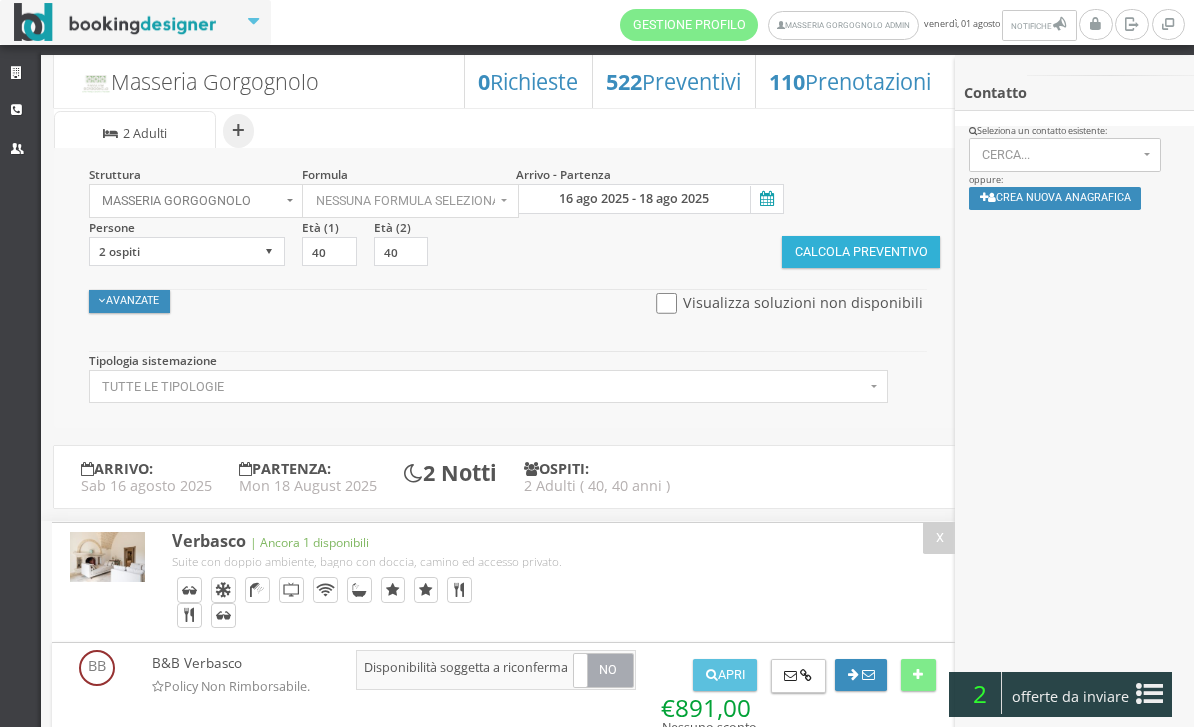 click on "Calcola Preventivo" at bounding box center [861, 252] 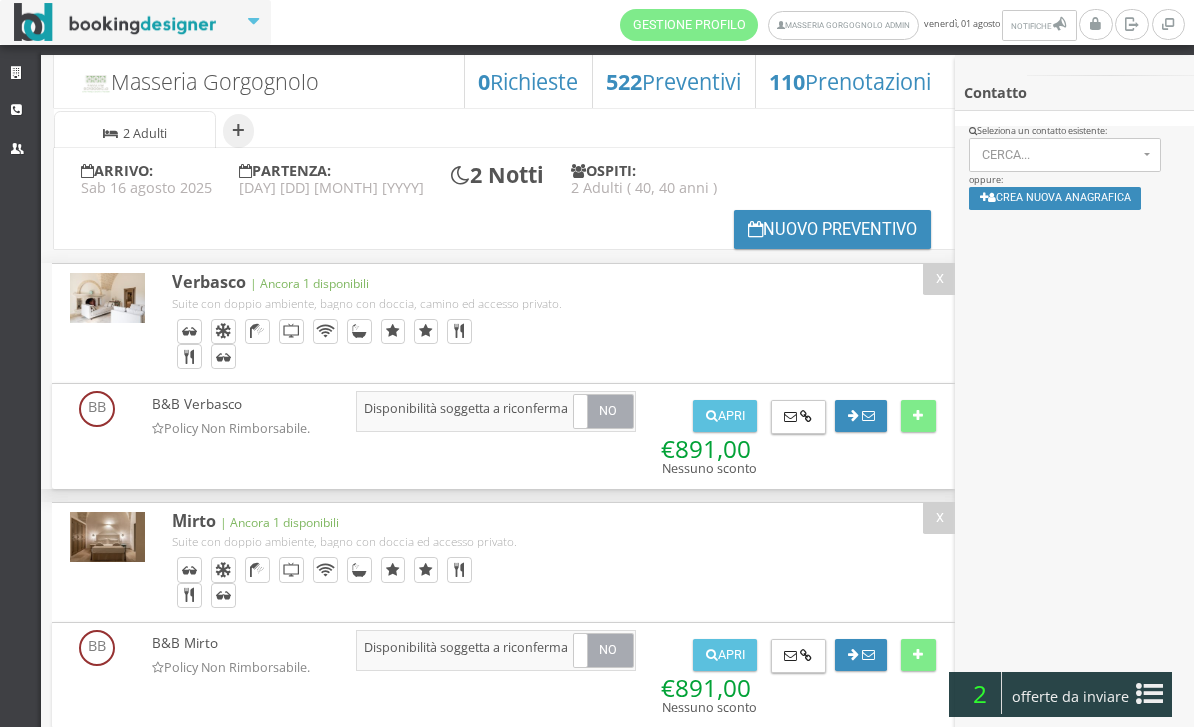 scroll, scrollTop: 0, scrollLeft: 0, axis: both 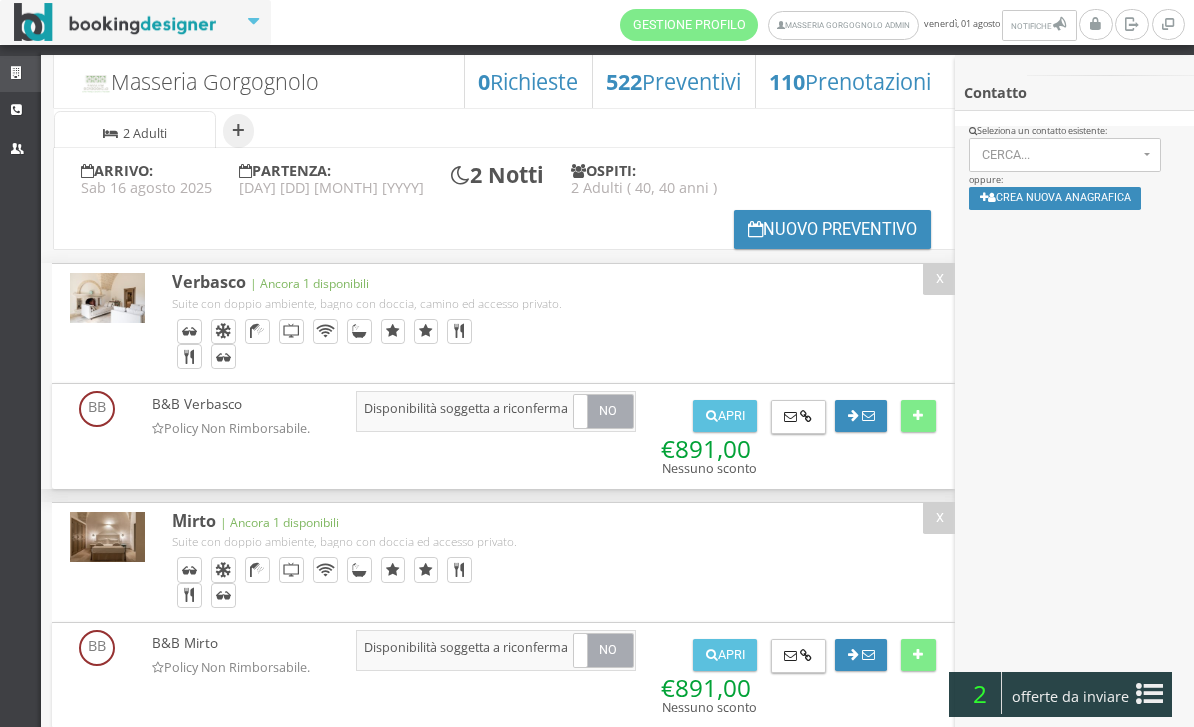 click on "Strutture" at bounding box center (20, 74) 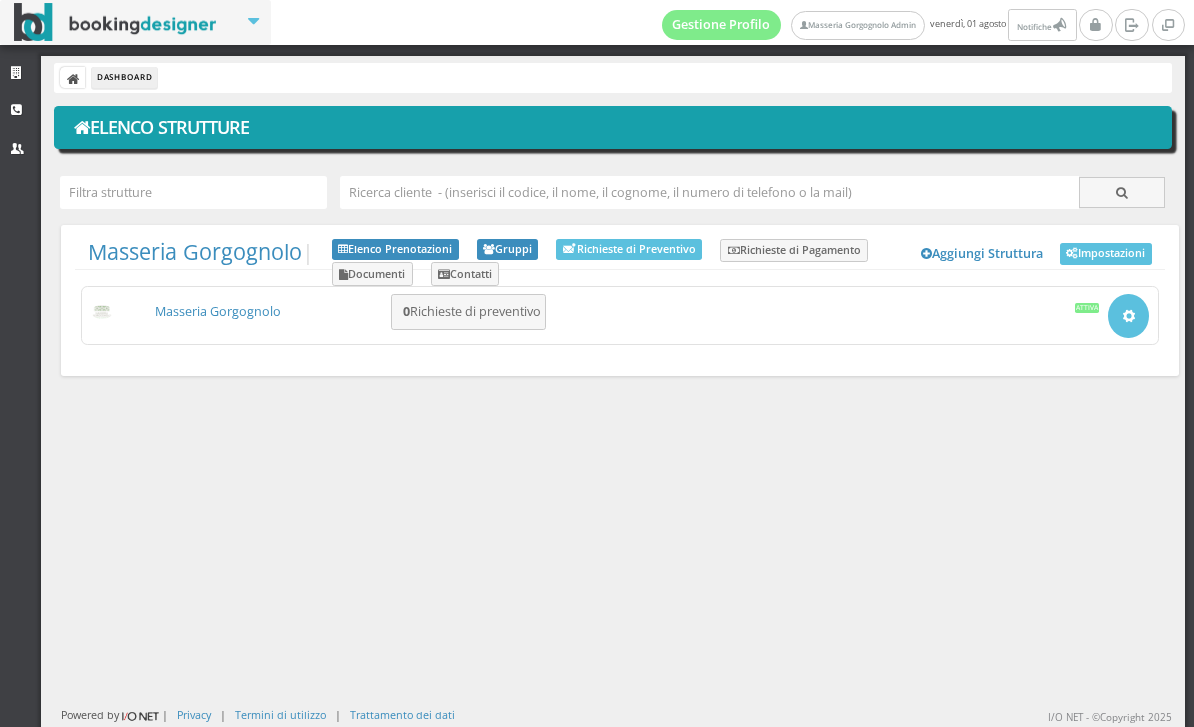 scroll, scrollTop: 0, scrollLeft: 0, axis: both 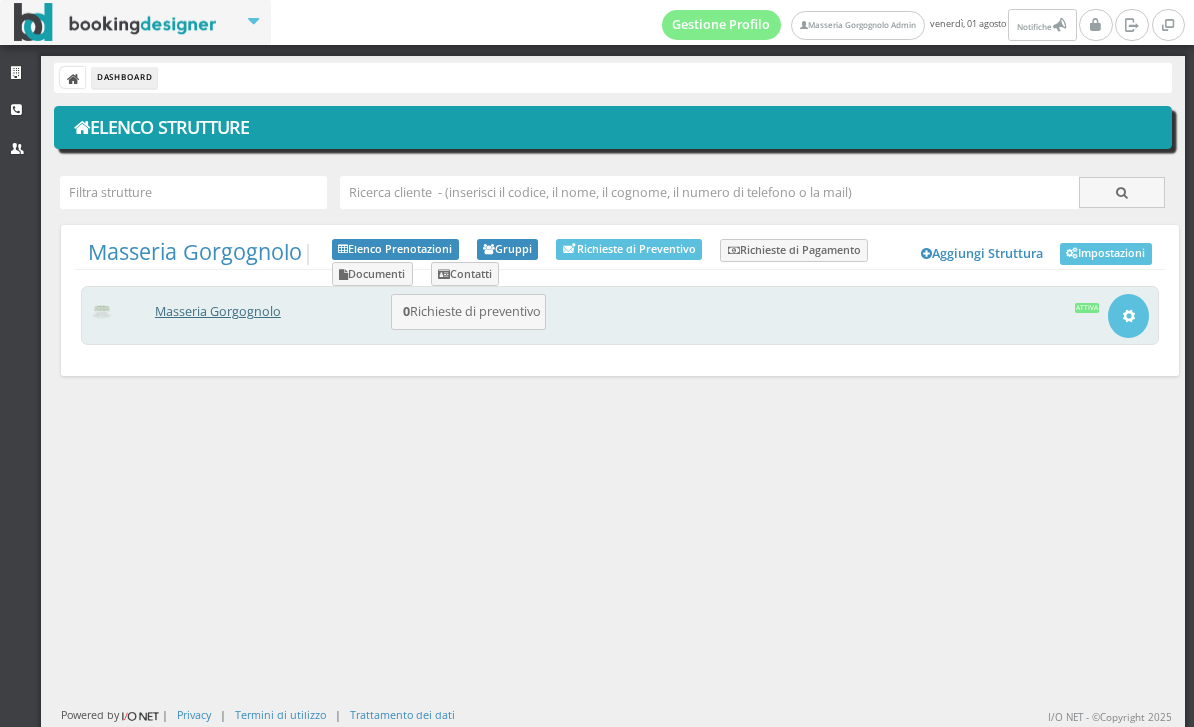 click on "Masseria Gorgognolo" at bounding box center (218, 311) 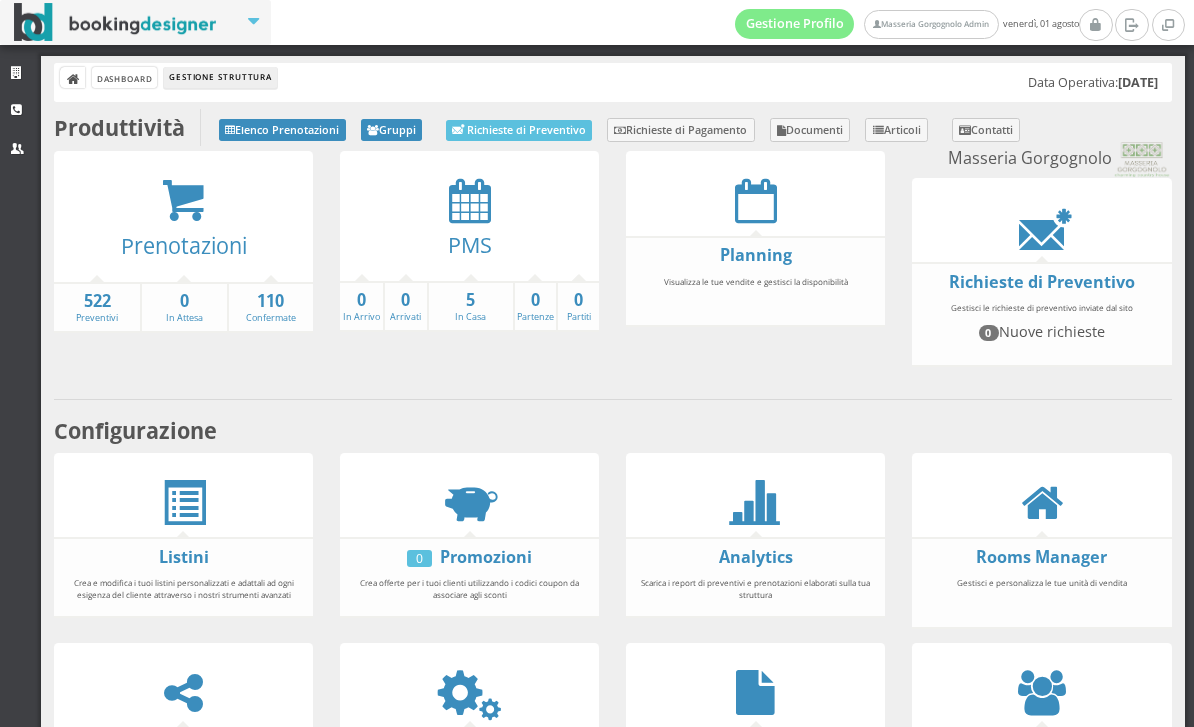 scroll, scrollTop: 0, scrollLeft: 0, axis: both 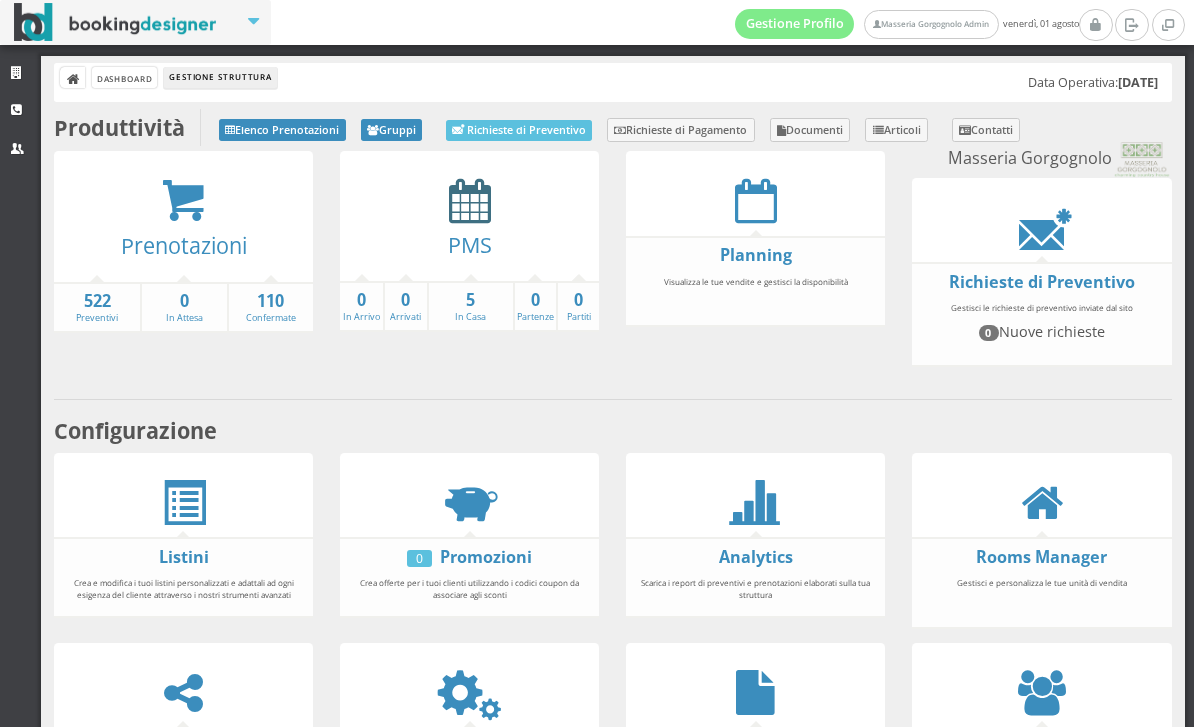 click at bounding box center (470, 200) 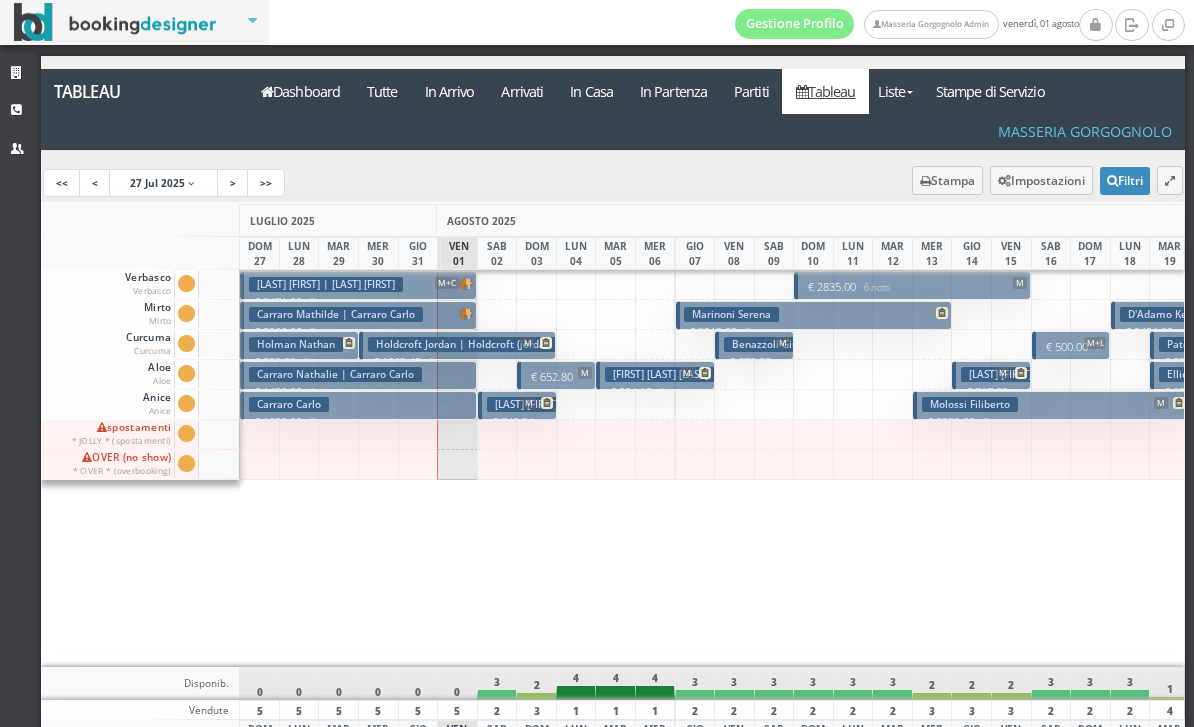 scroll, scrollTop: 0, scrollLeft: 0, axis: both 